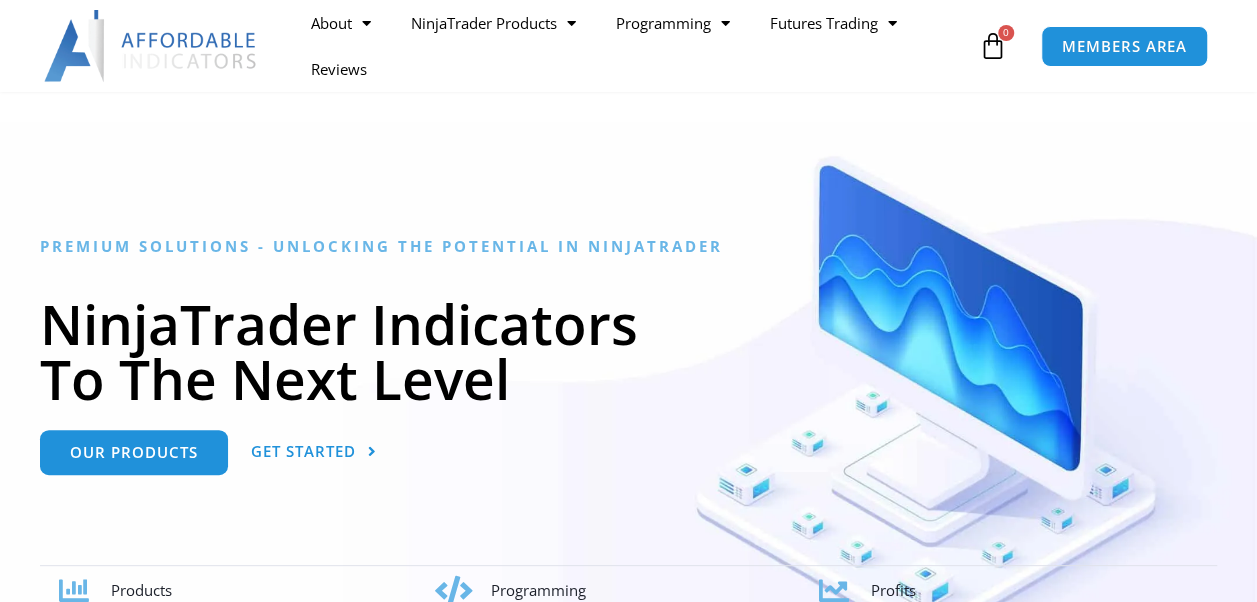 scroll, scrollTop: 100, scrollLeft: 0, axis: vertical 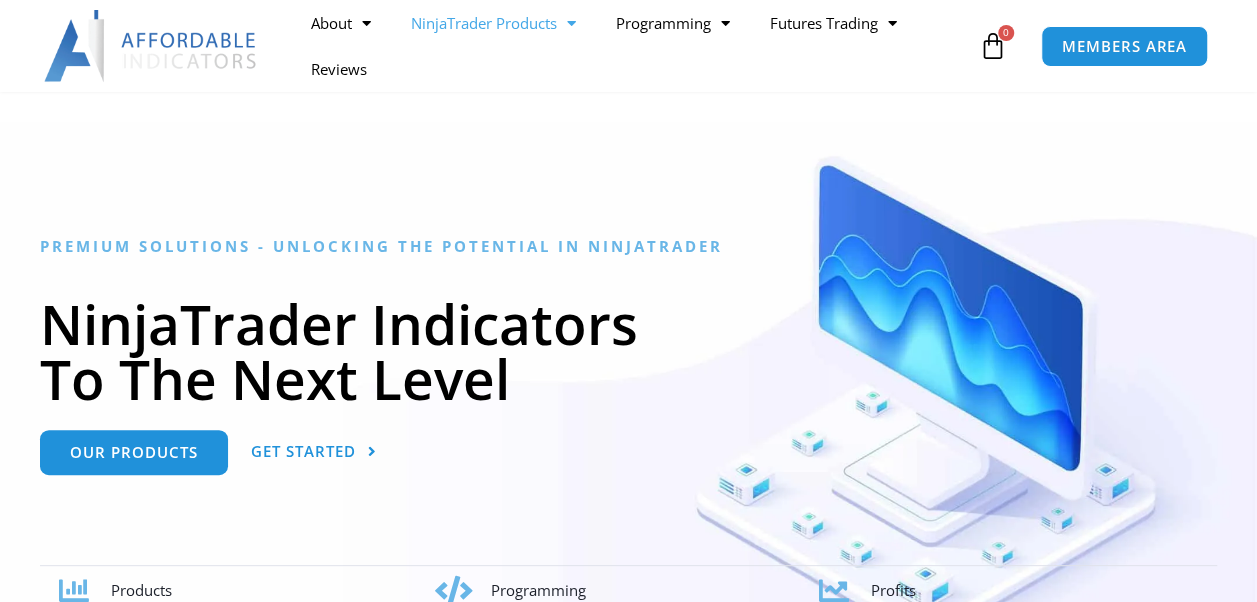 click on "NinjaTrader Products" 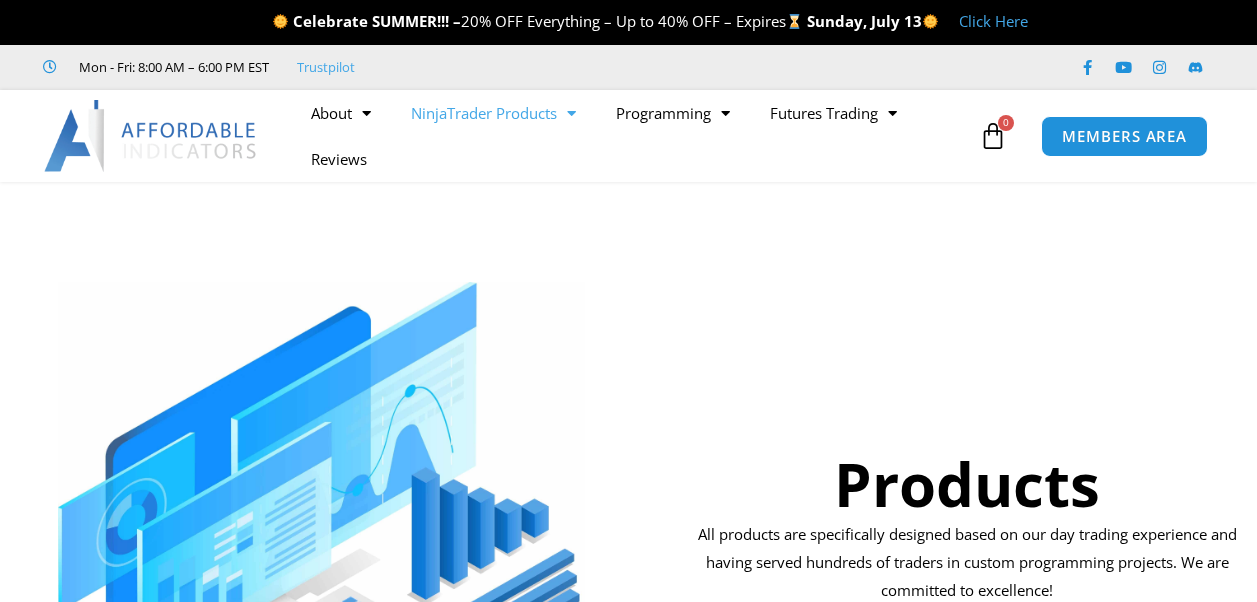 scroll, scrollTop: 0, scrollLeft: 0, axis: both 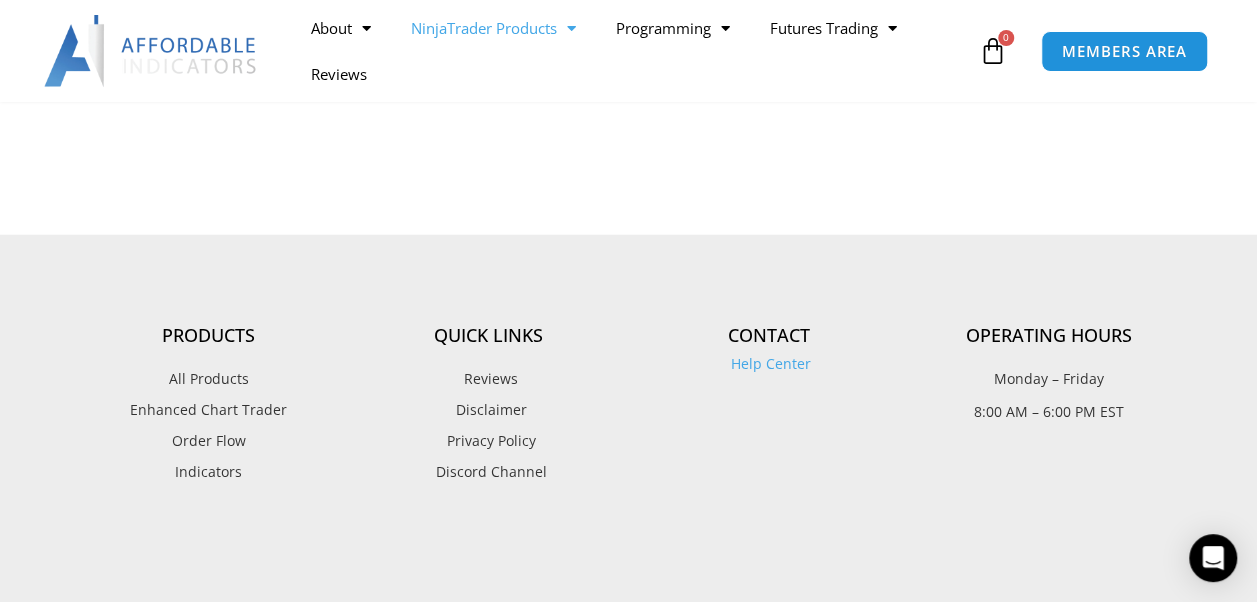 click on "All Products" at bounding box center (209, 379) 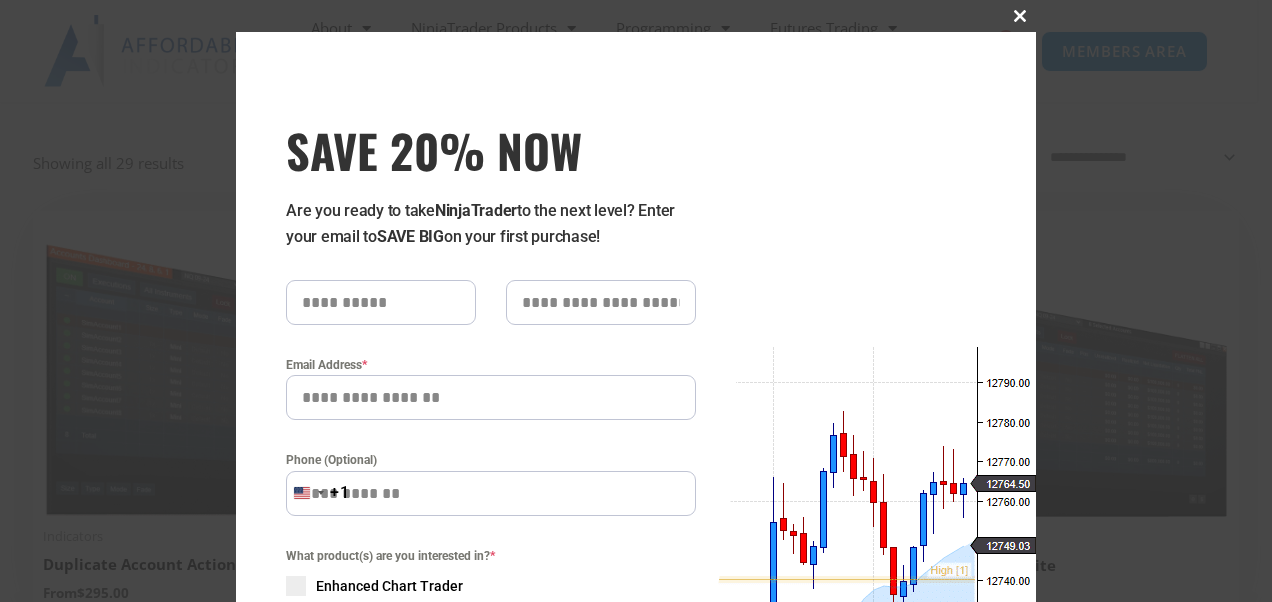scroll, scrollTop: 300, scrollLeft: 0, axis: vertical 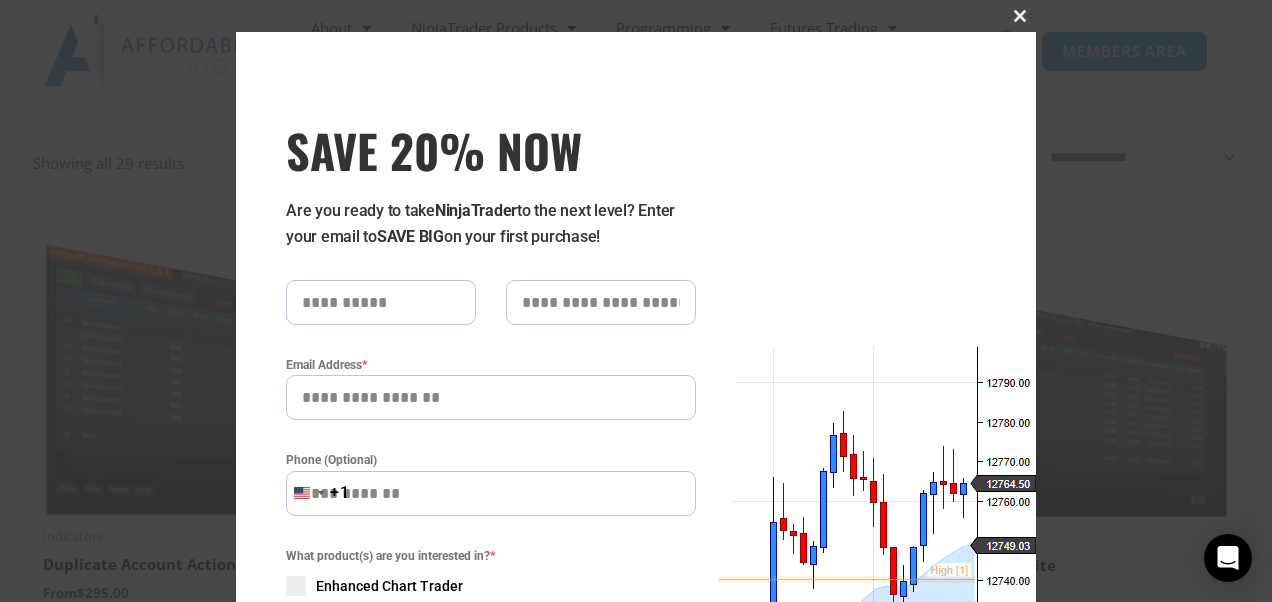 click at bounding box center (1020, 16) 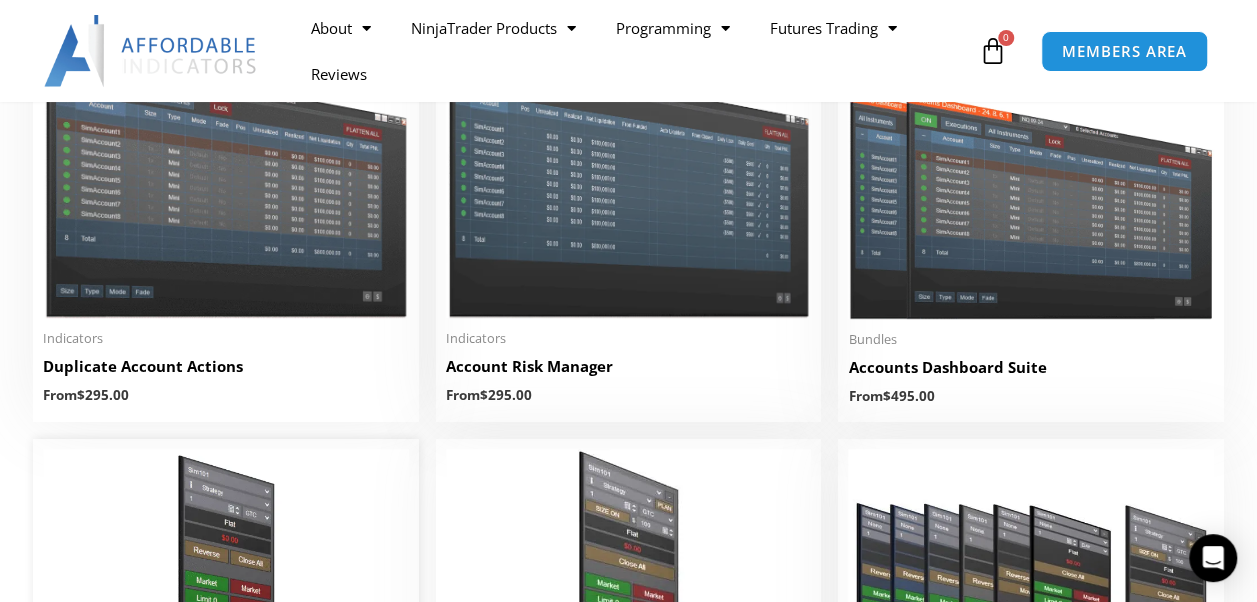 scroll, scrollTop: 400, scrollLeft: 0, axis: vertical 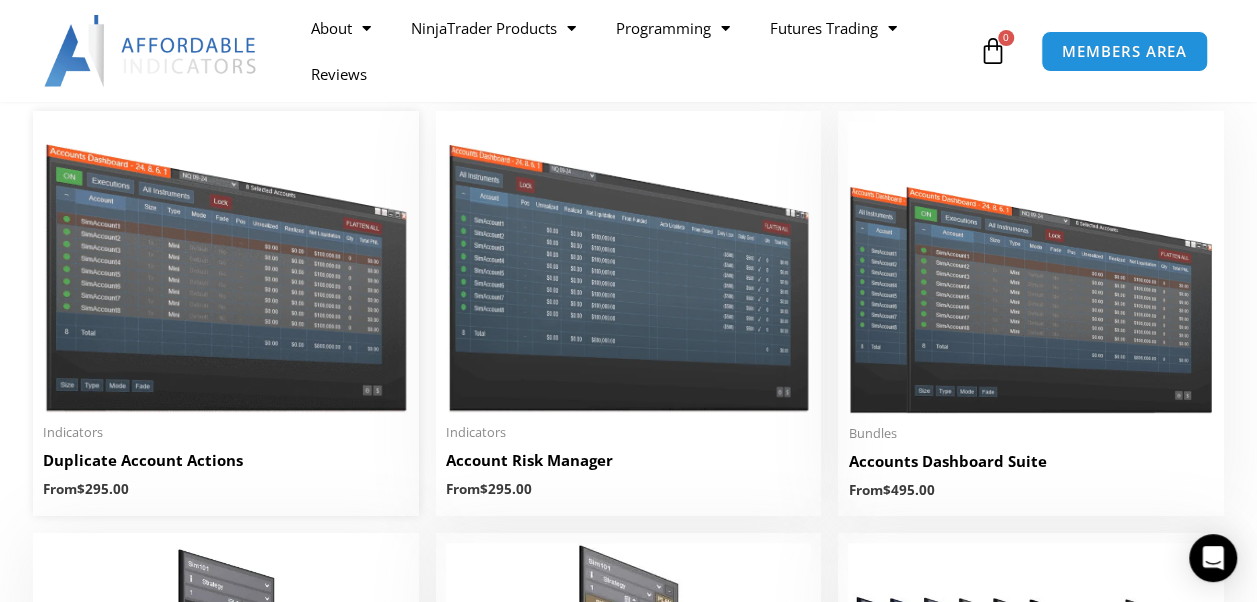 click at bounding box center (226, 266) 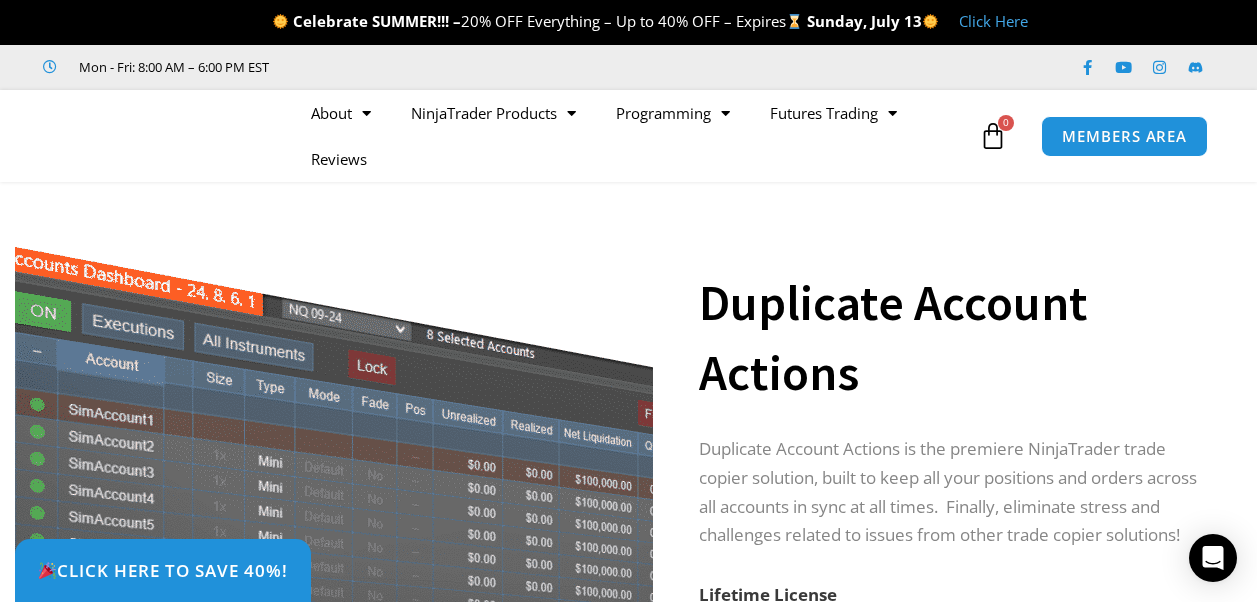 scroll, scrollTop: 0, scrollLeft: 0, axis: both 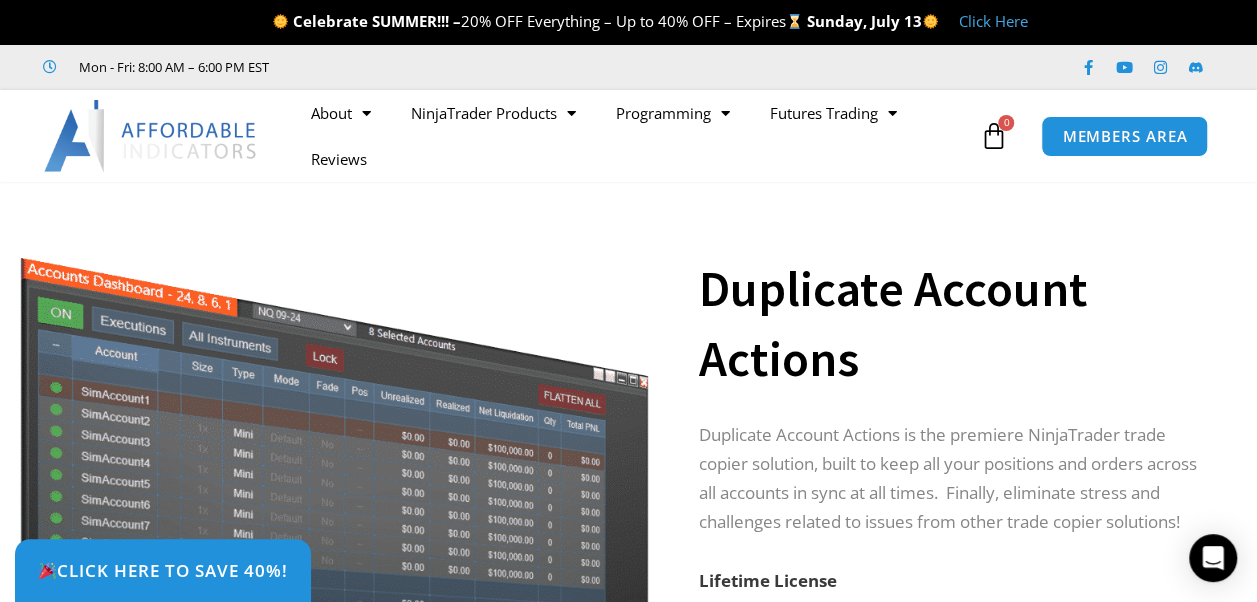 click on "Click Here" at bounding box center (993, 21) 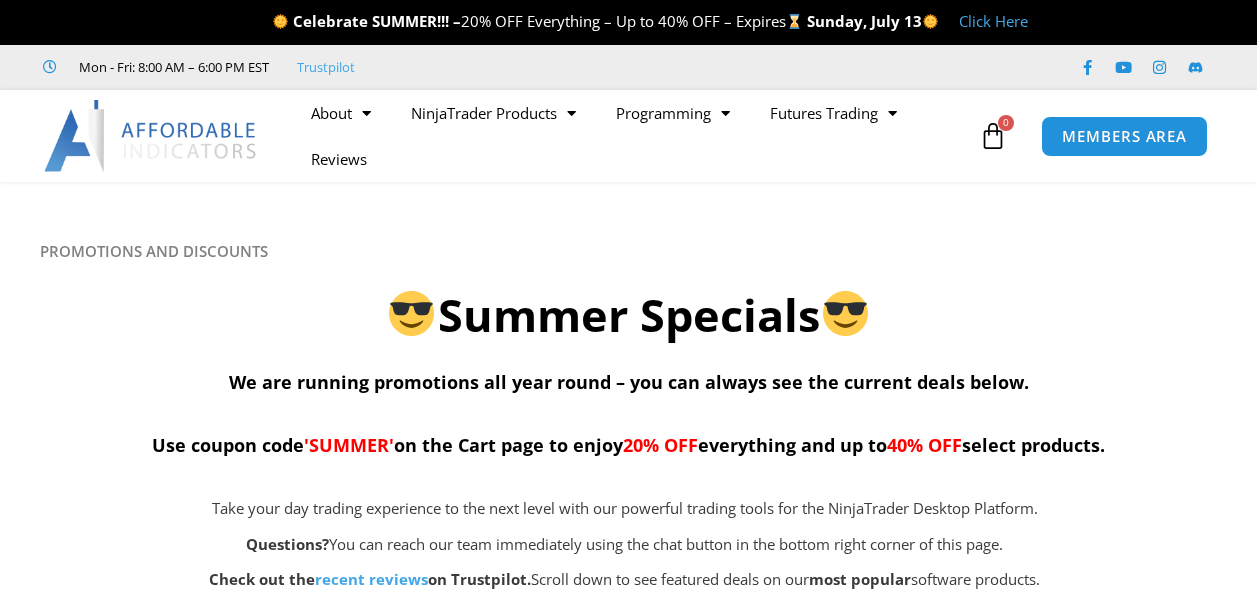 scroll, scrollTop: 0, scrollLeft: 0, axis: both 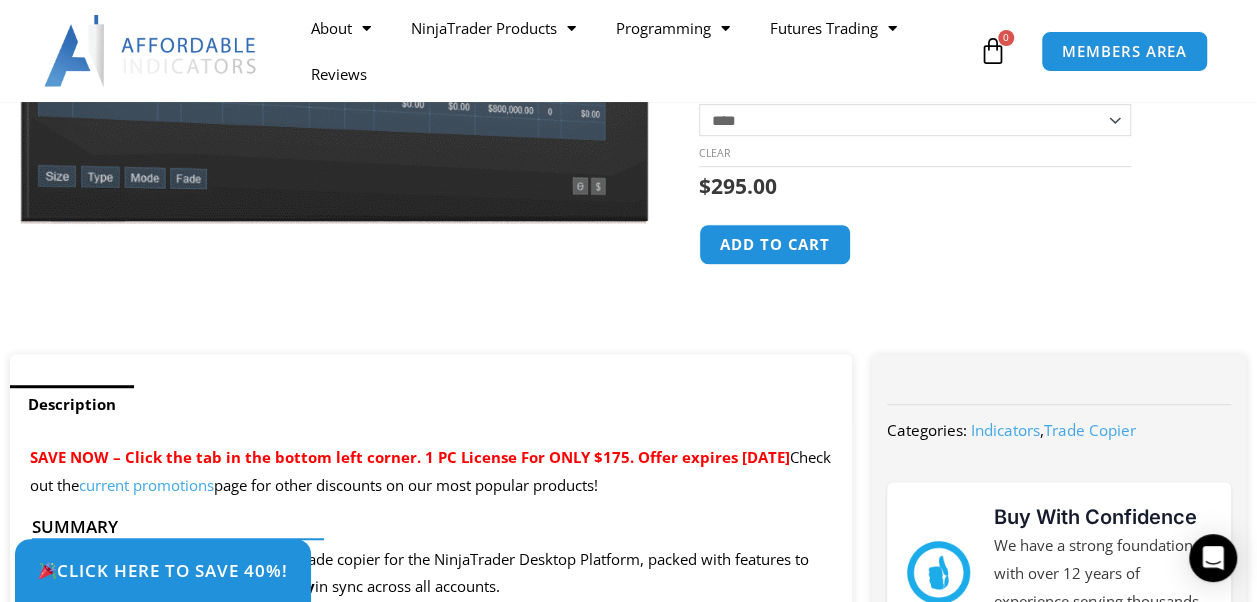 click on "current promotions" at bounding box center [146, 485] 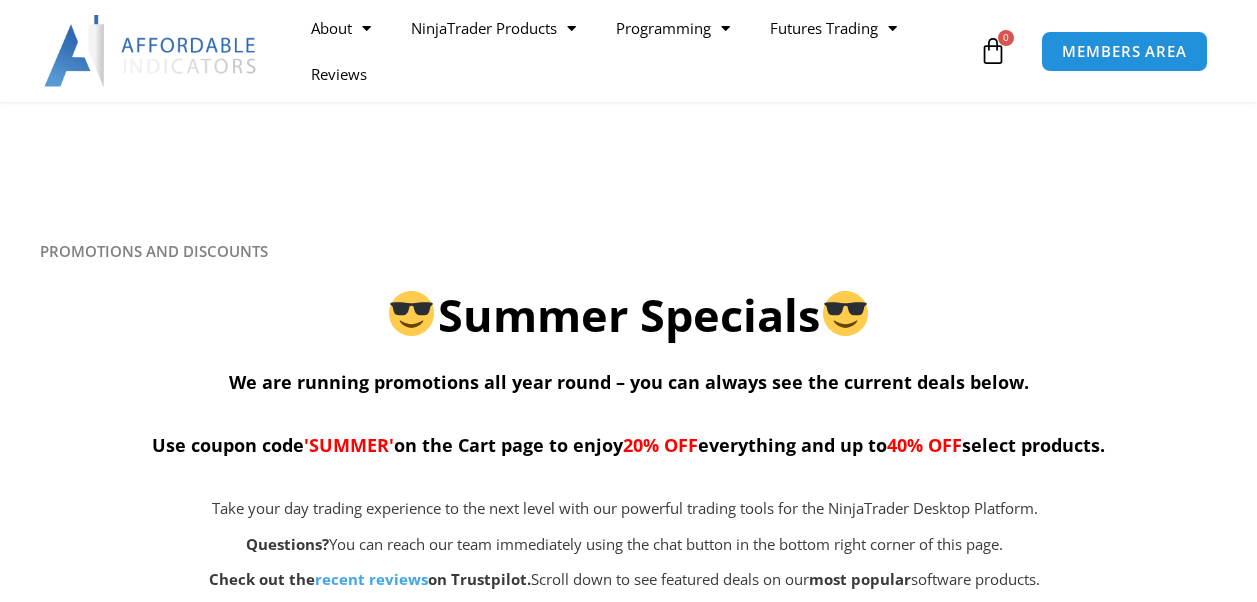 scroll, scrollTop: 300, scrollLeft: 0, axis: vertical 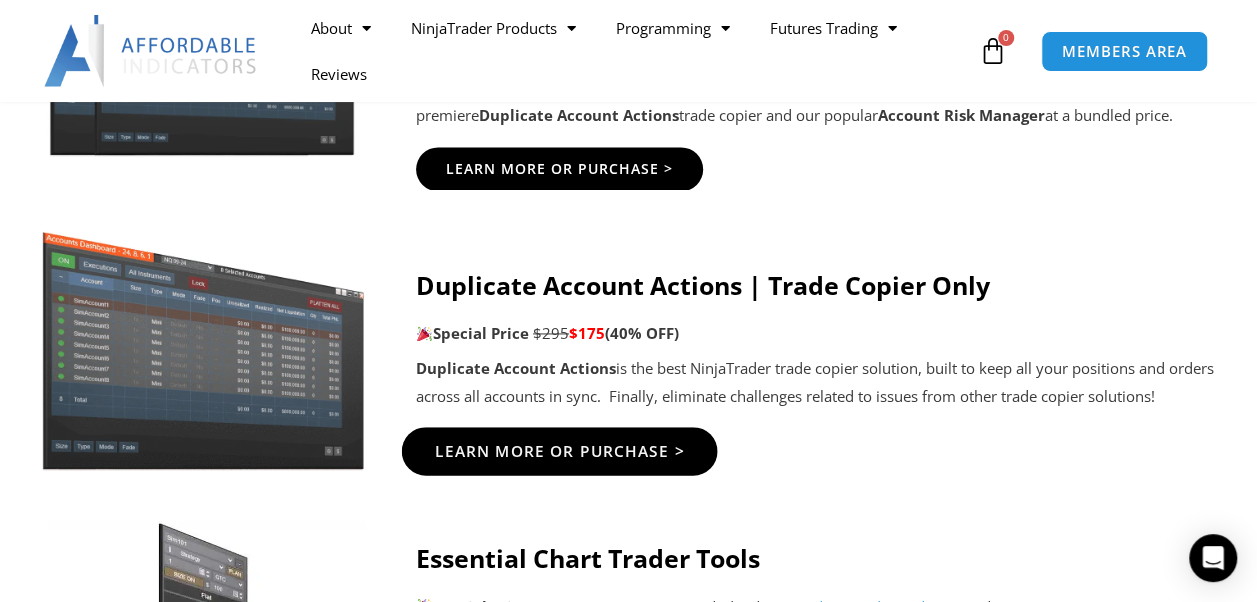 click on "Learn More Or Purchase >" at bounding box center (559, 450) 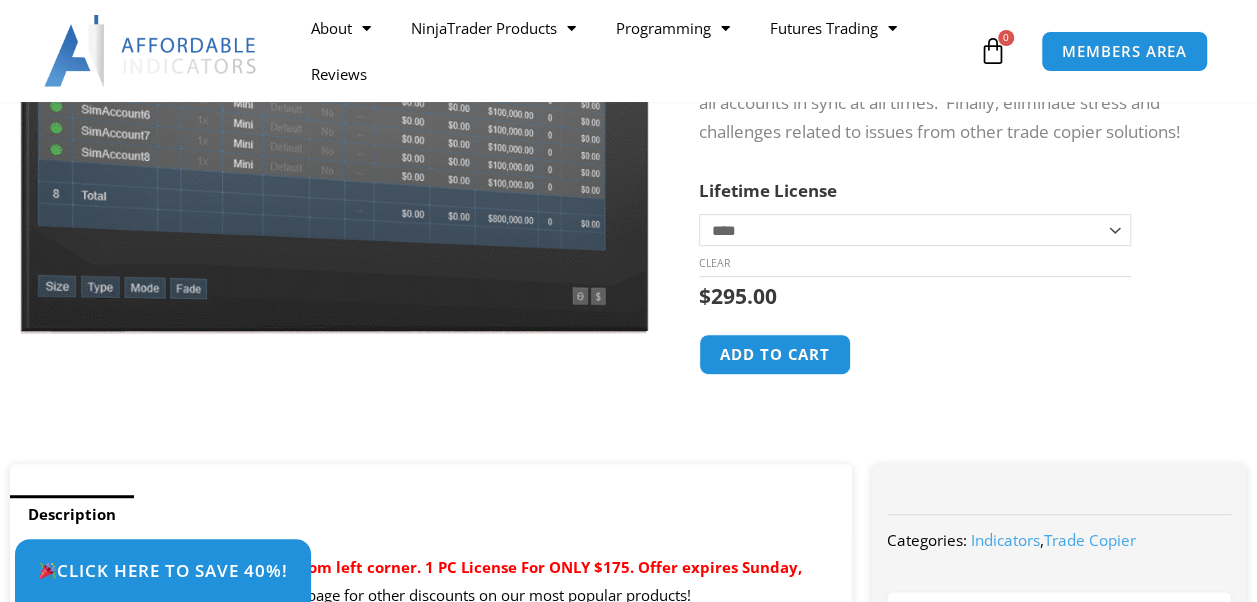 scroll, scrollTop: 400, scrollLeft: 0, axis: vertical 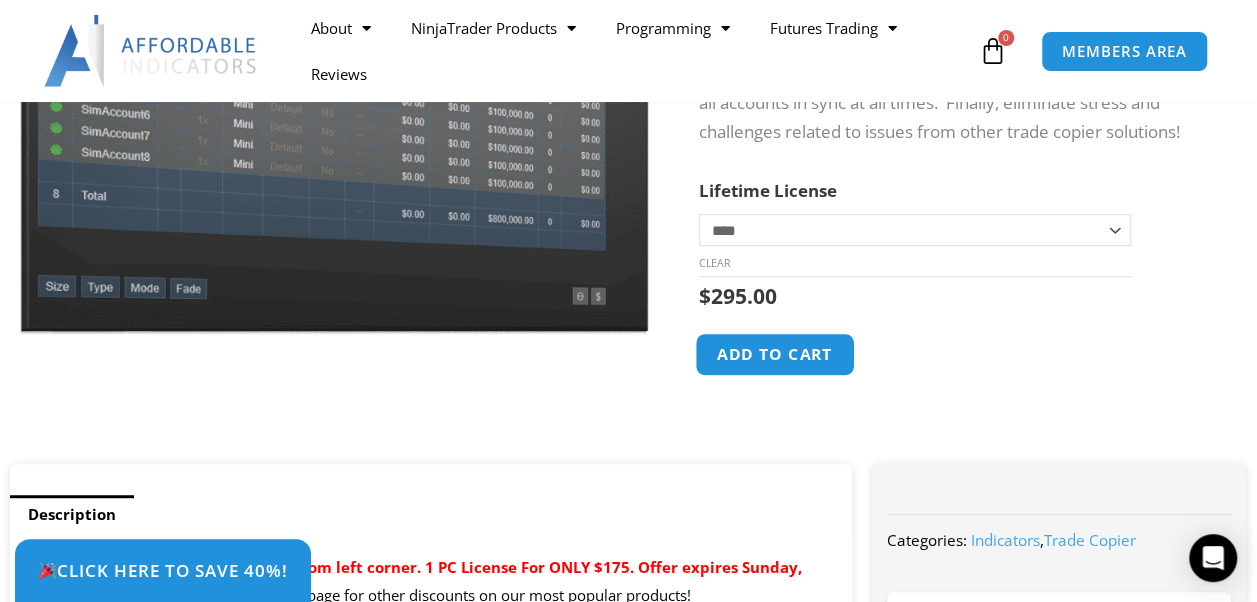 click on "Add to cart" 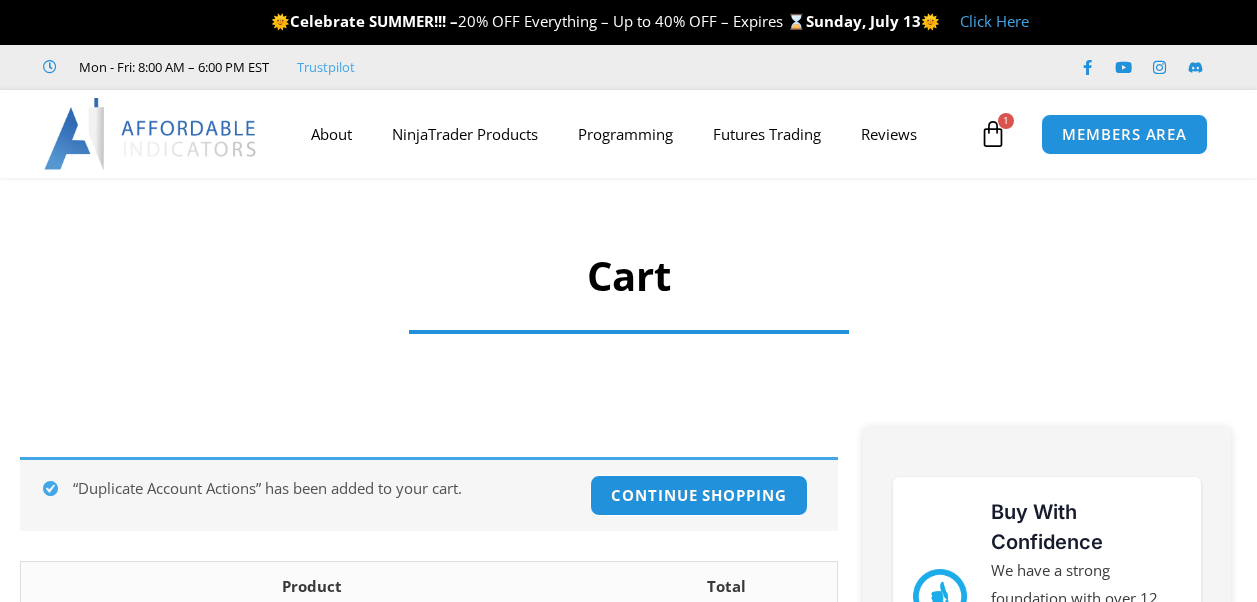scroll, scrollTop: 0, scrollLeft: 0, axis: both 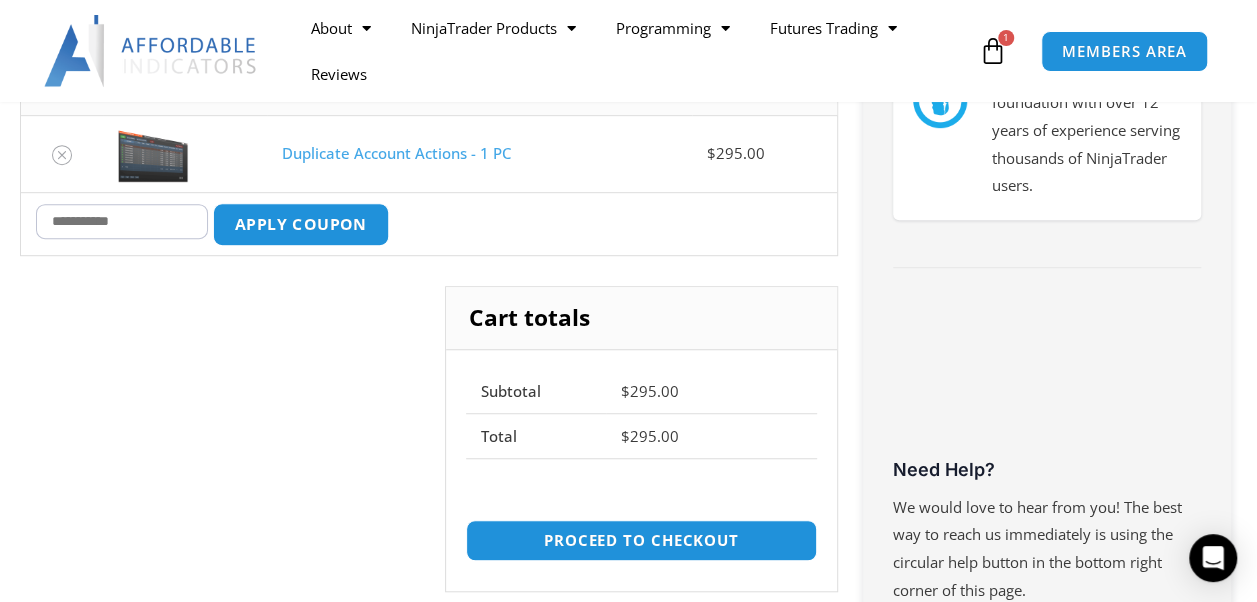 click on "Apply coupon" at bounding box center (301, 224) 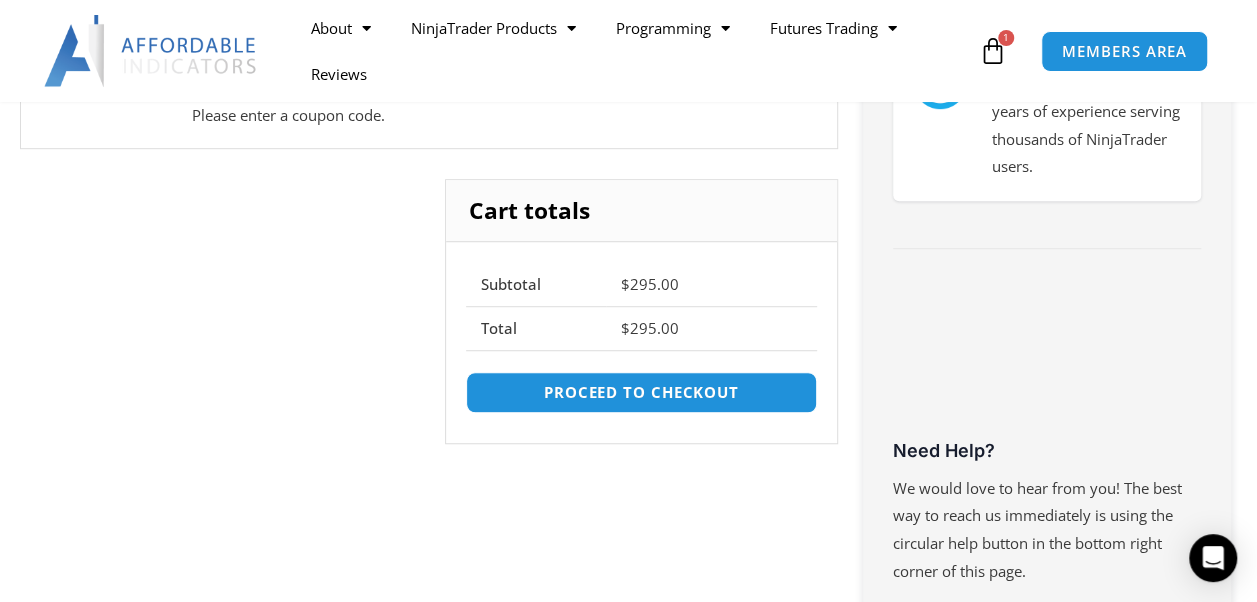 scroll, scrollTop: 219, scrollLeft: 0, axis: vertical 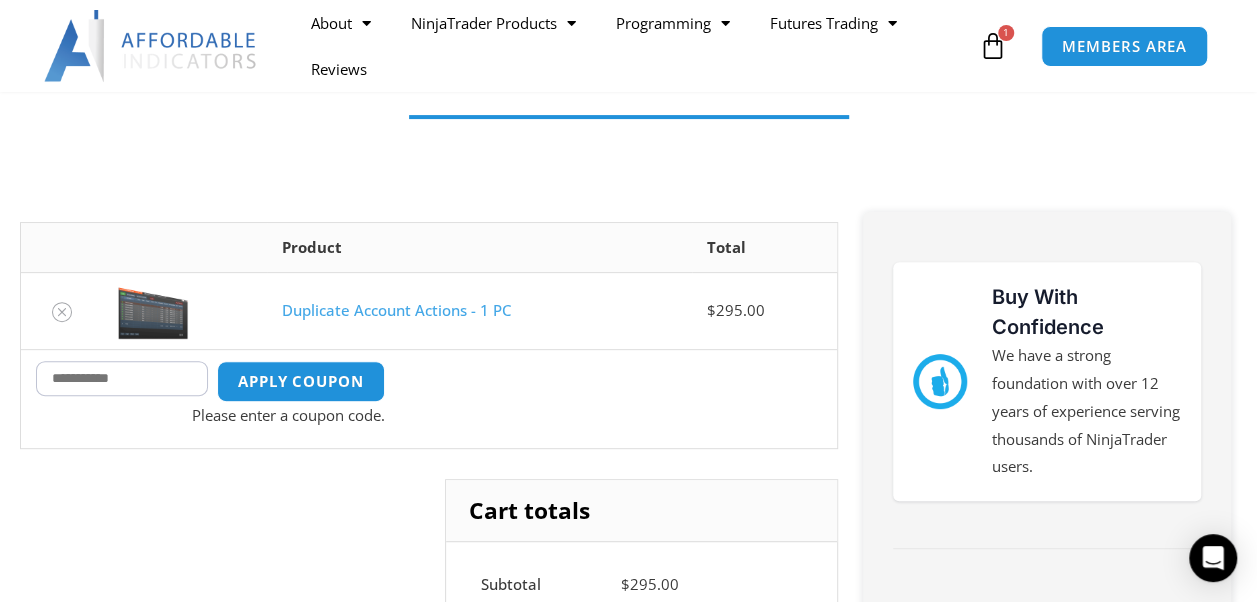 click on "Coupon:" at bounding box center (122, 378) 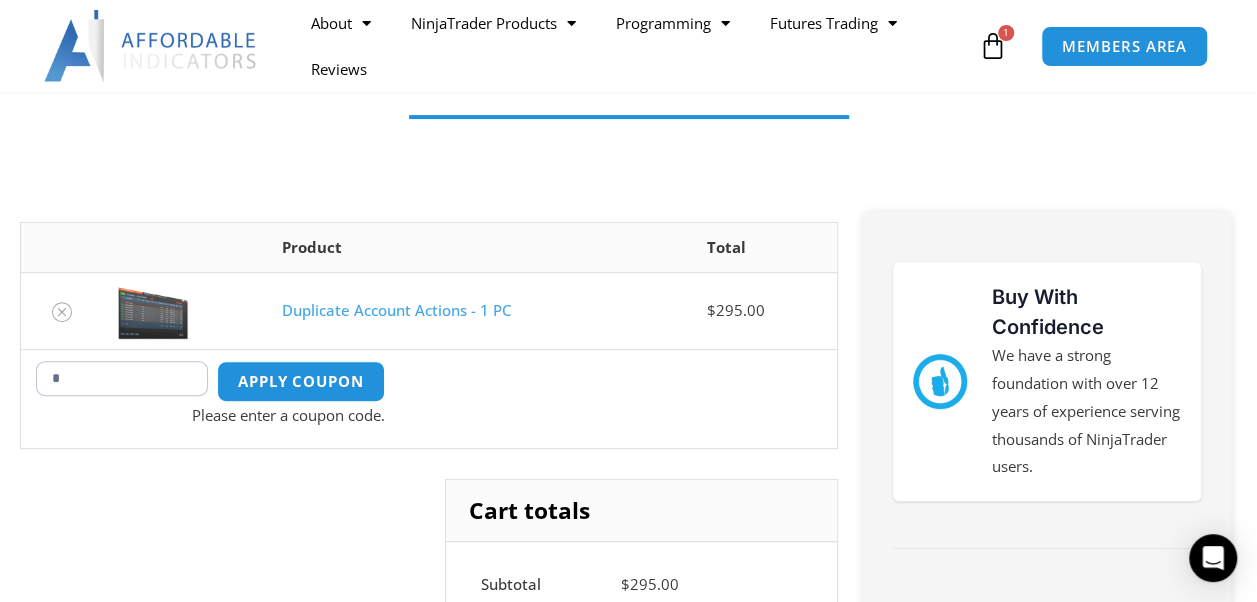 click on "*" at bounding box center [122, 378] 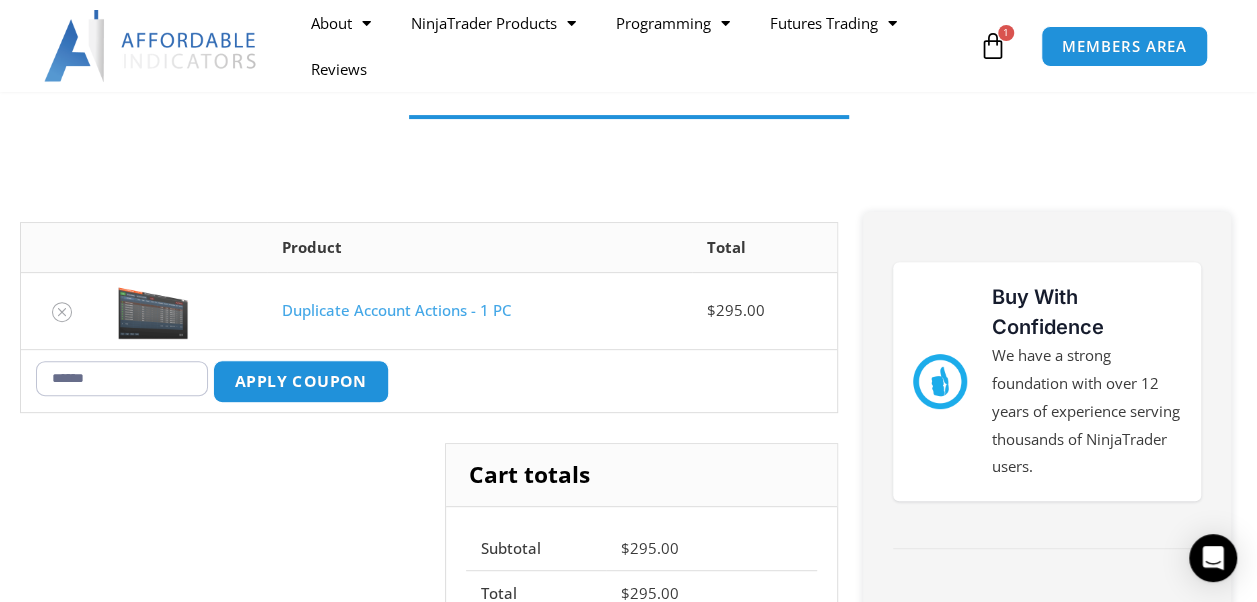 type on "******" 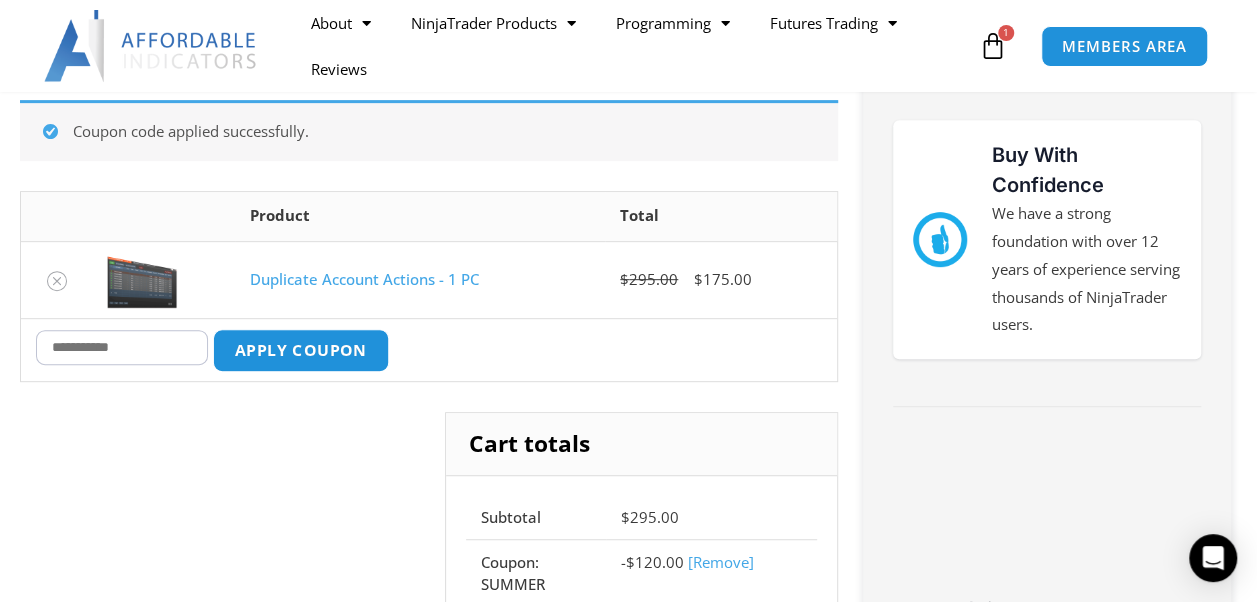 scroll, scrollTop: 0, scrollLeft: 0, axis: both 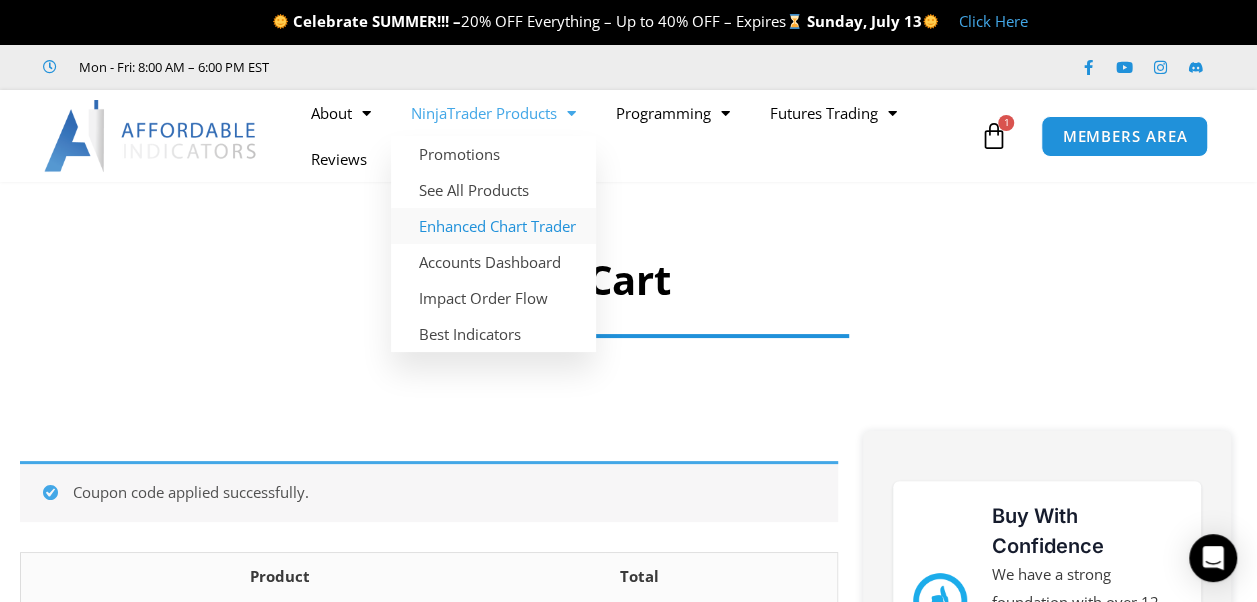 click on "Enhanced Chart Trader" 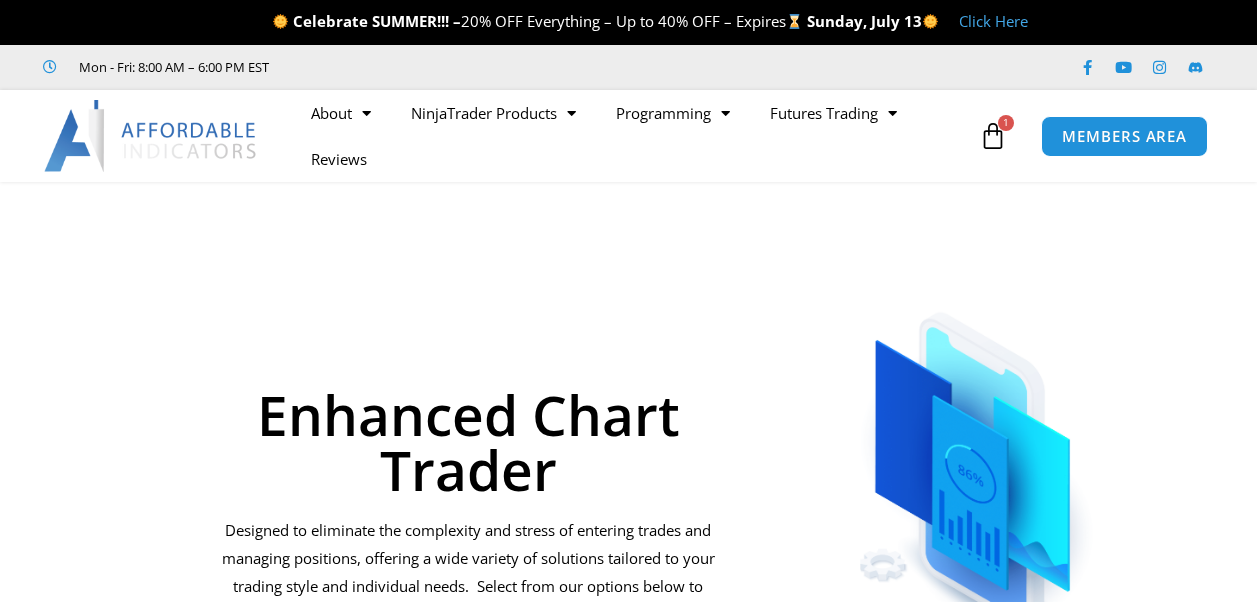 scroll, scrollTop: 0, scrollLeft: 0, axis: both 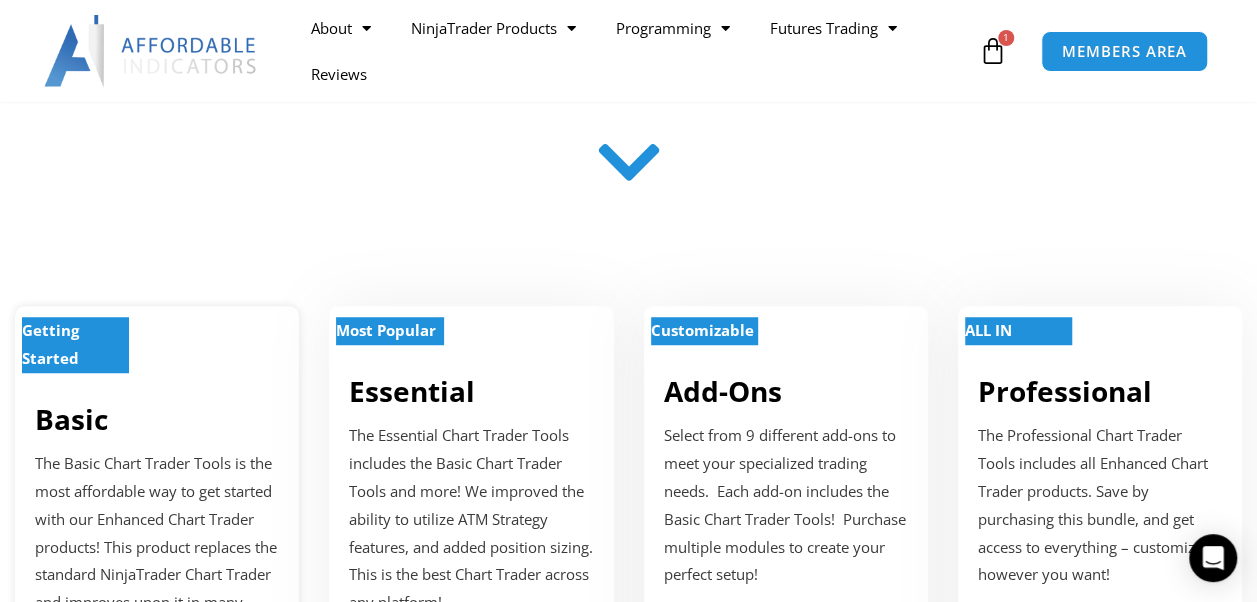click on "Basic" at bounding box center (157, 419) 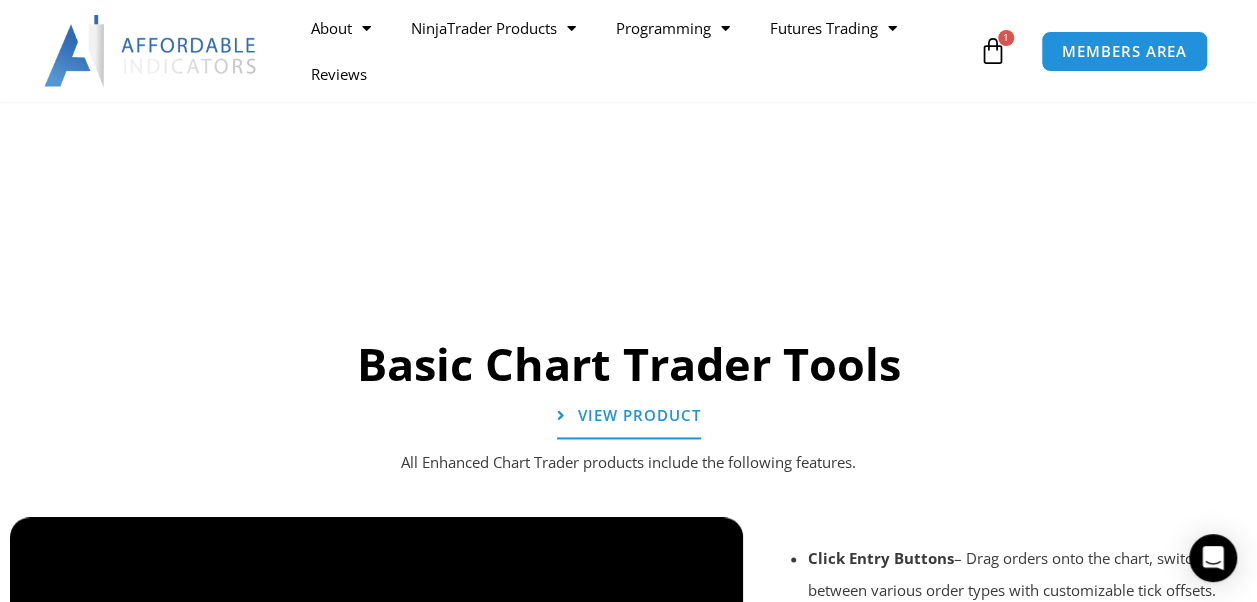 scroll, scrollTop: 1177, scrollLeft: 0, axis: vertical 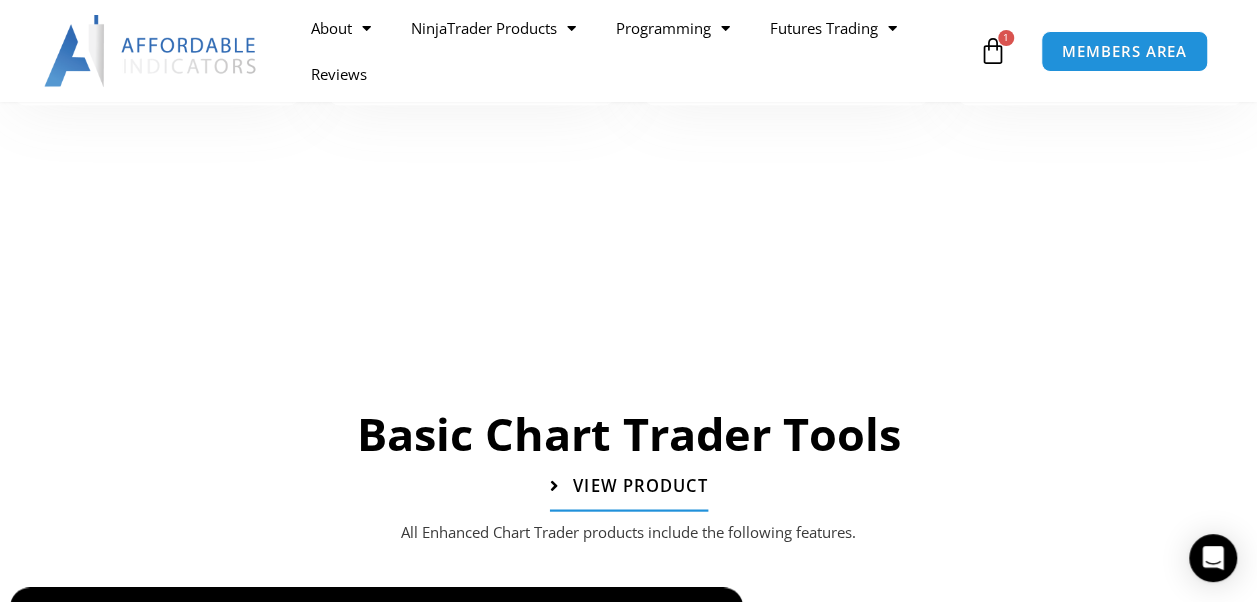 click on "View Product" at bounding box center (639, 485) 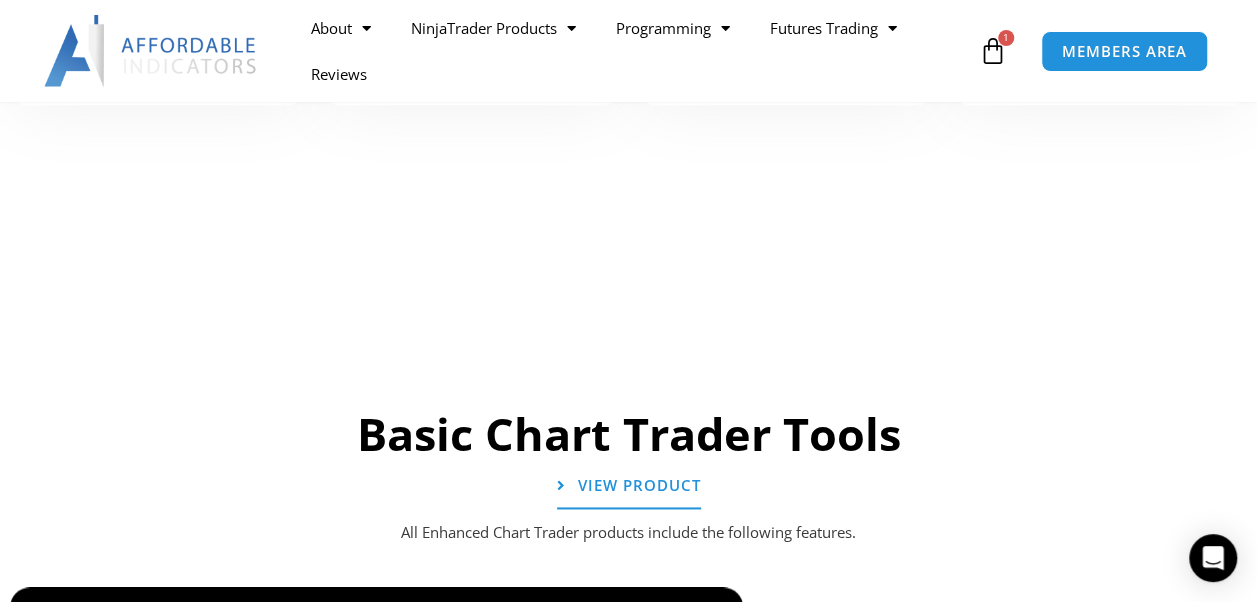 click on "Click Entry Buttons  – Drag orders onto the chart, switch between various order types with customizable tick offsets. Limit Order Entry Buttons  – Create custom limit or MIT entry buttons with adjustable tick offsets and select order conditions (Ask, Bid, Offer, Spread). Attach to Indicator  – Quickly attach orders to indicators, adjust offsets, and track or trail orders with the indicator’s movement. Trade Management  – View and manage trades with contract details, P/L tracking, and drag-and-drop stop/target orders. Additional Features  – Includes bar counter, real-time last price display, reverse trade button, customizable order panel background, and bid/ask spread visibility." at bounding box center (1003, 819) 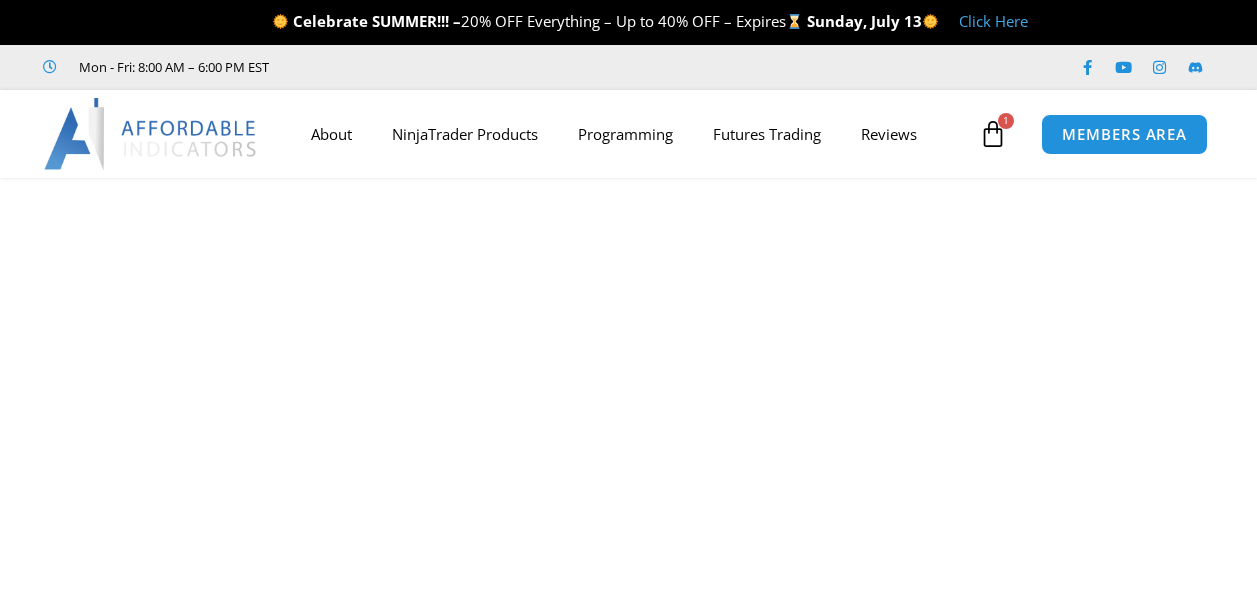 scroll, scrollTop: 0, scrollLeft: 0, axis: both 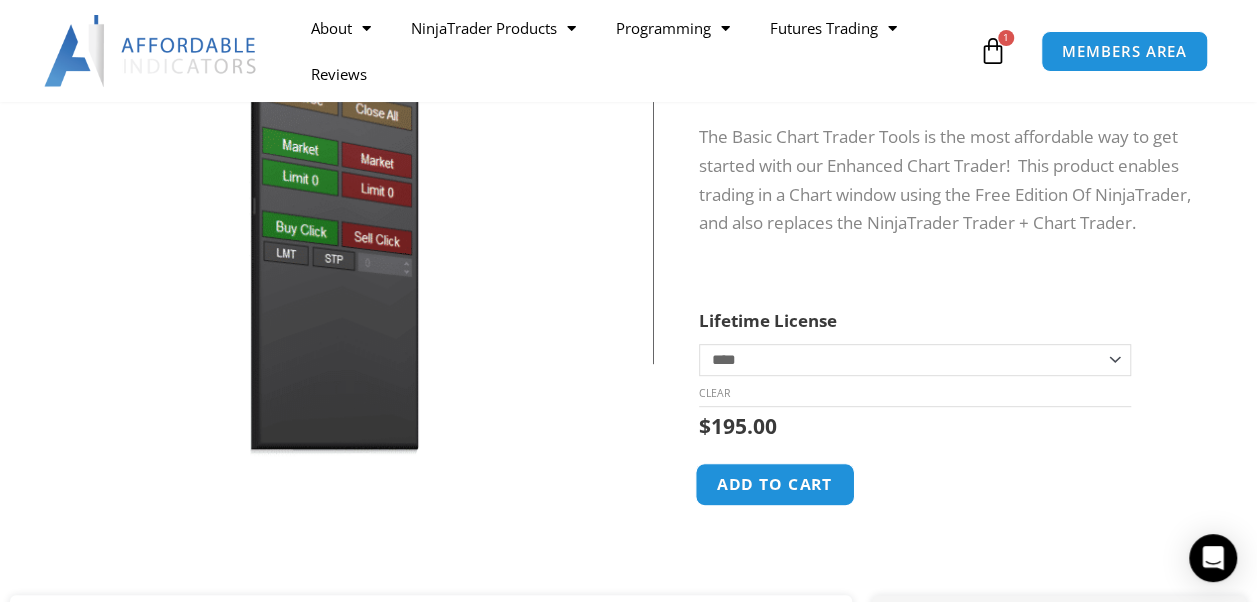 click on "Add to cart" 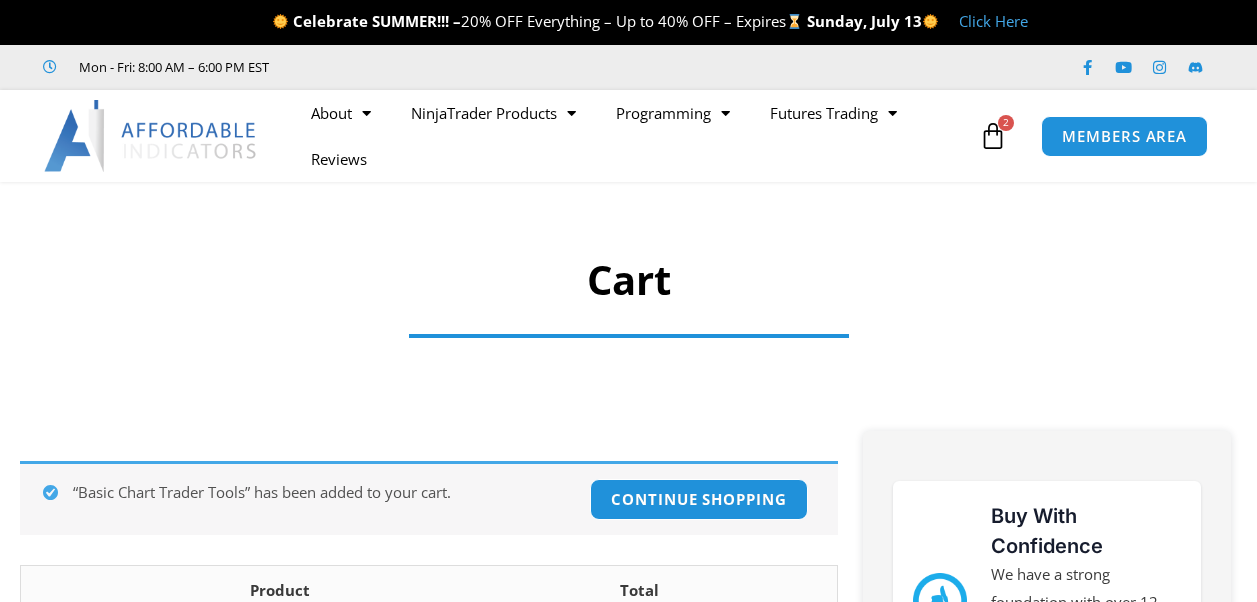 scroll, scrollTop: 200, scrollLeft: 0, axis: vertical 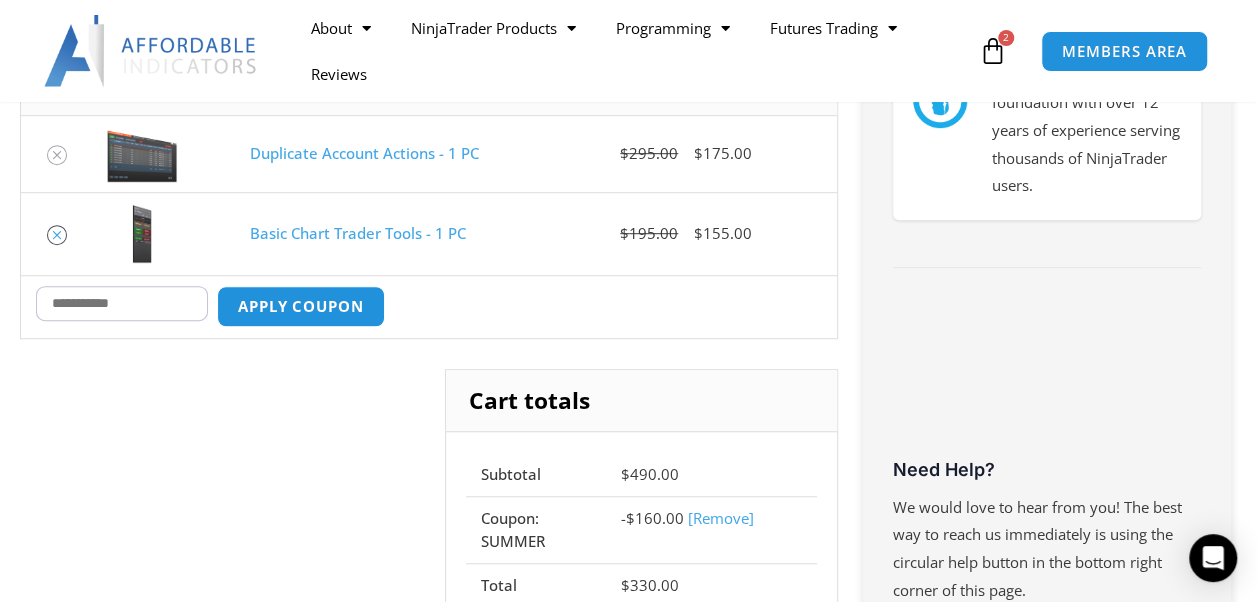 click 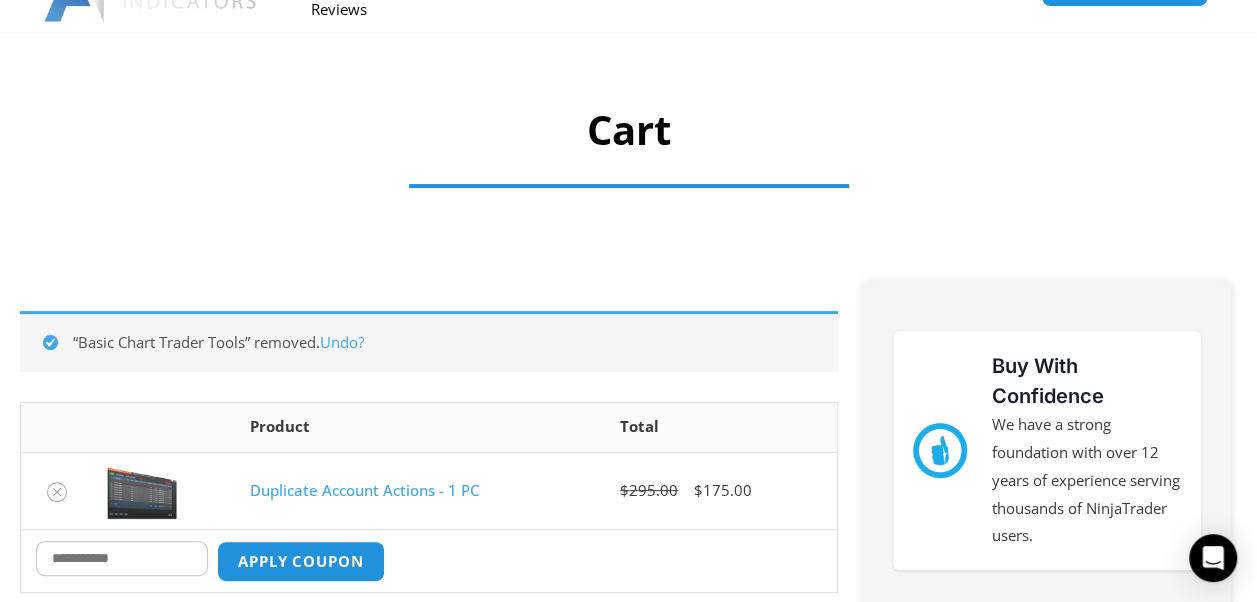 scroll, scrollTop: 0, scrollLeft: 0, axis: both 